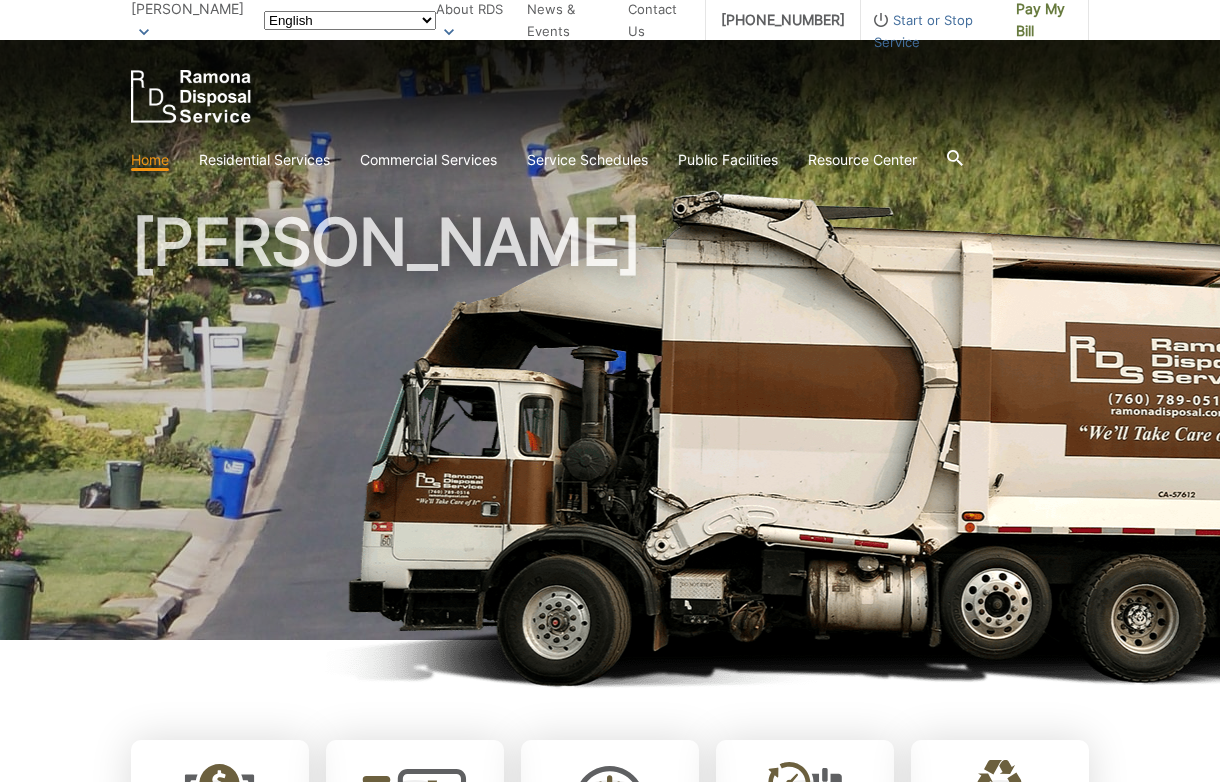 scroll, scrollTop: 0, scrollLeft: 0, axis: both 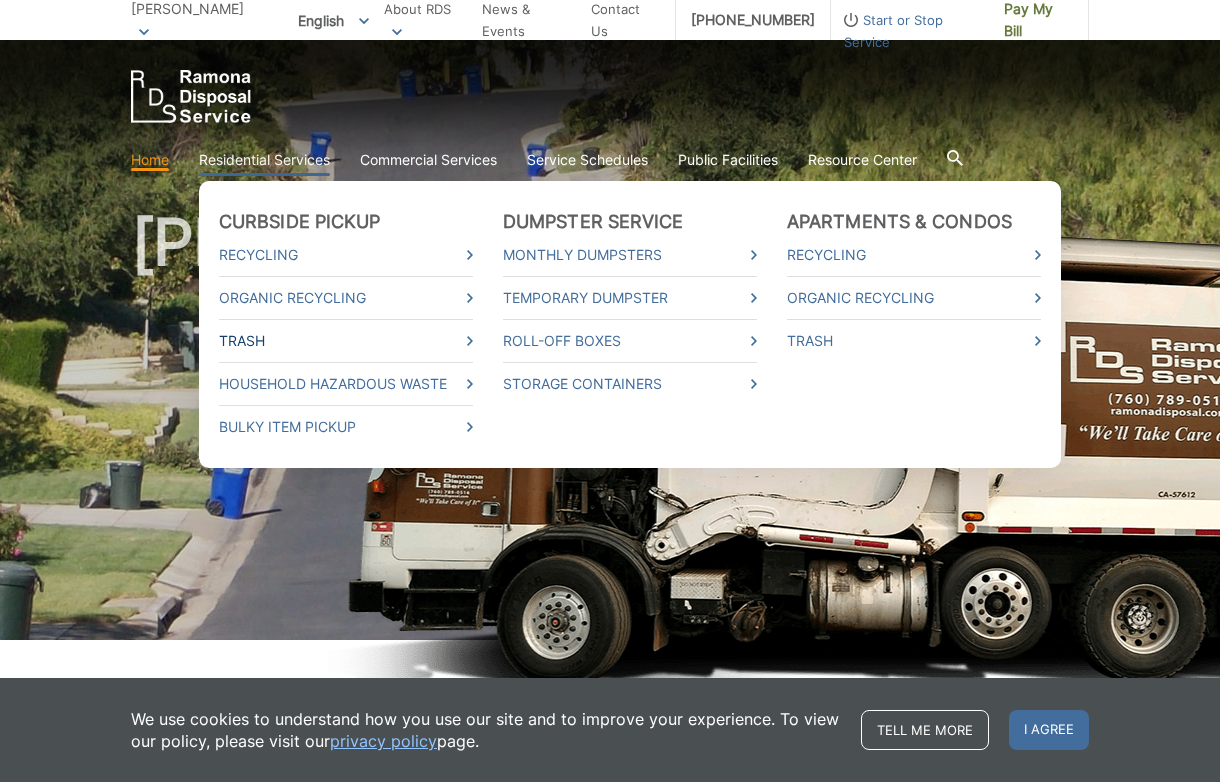 click on "Trash" at bounding box center (346, 341) 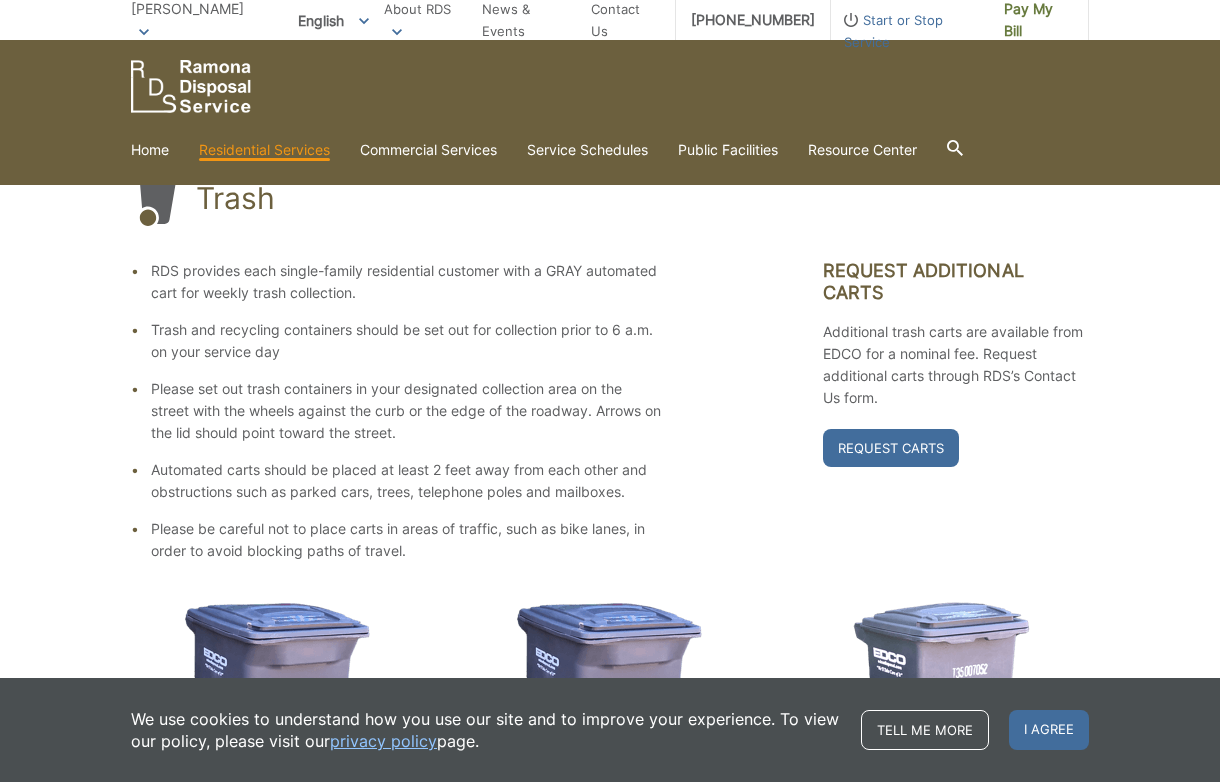 scroll, scrollTop: 0, scrollLeft: 0, axis: both 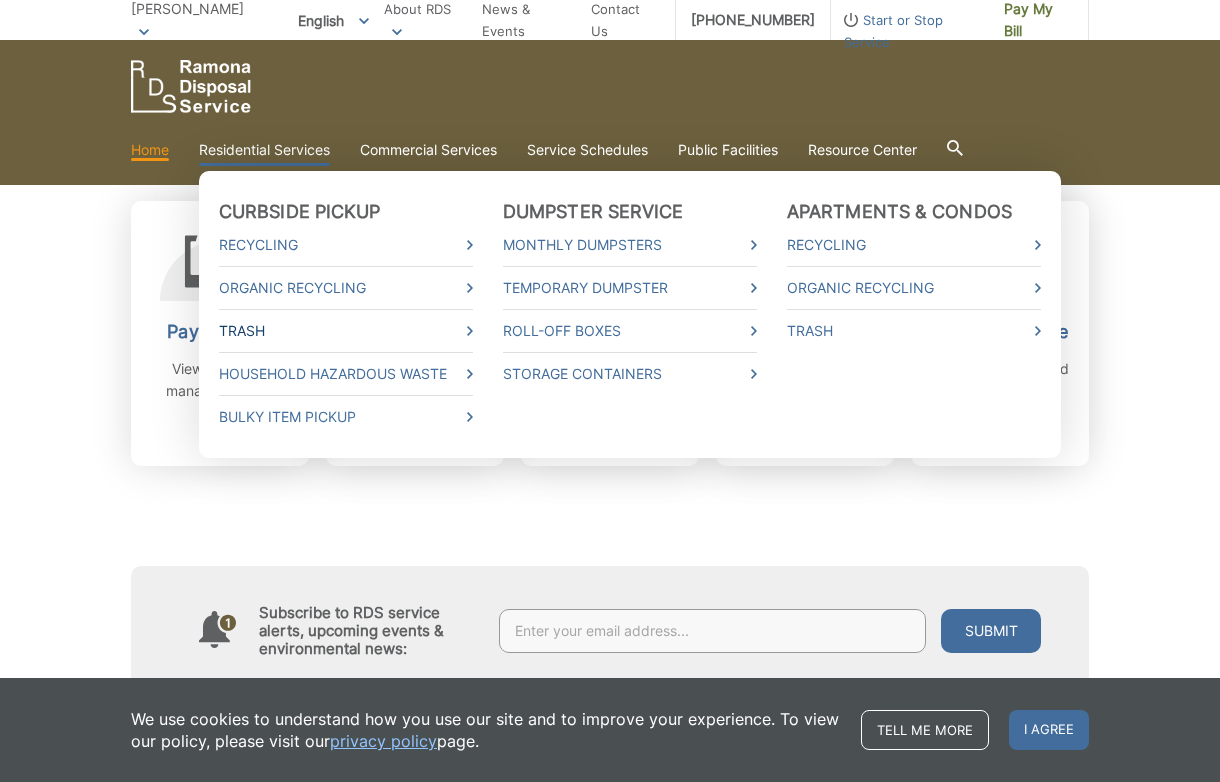 click on "Trash" at bounding box center [346, 331] 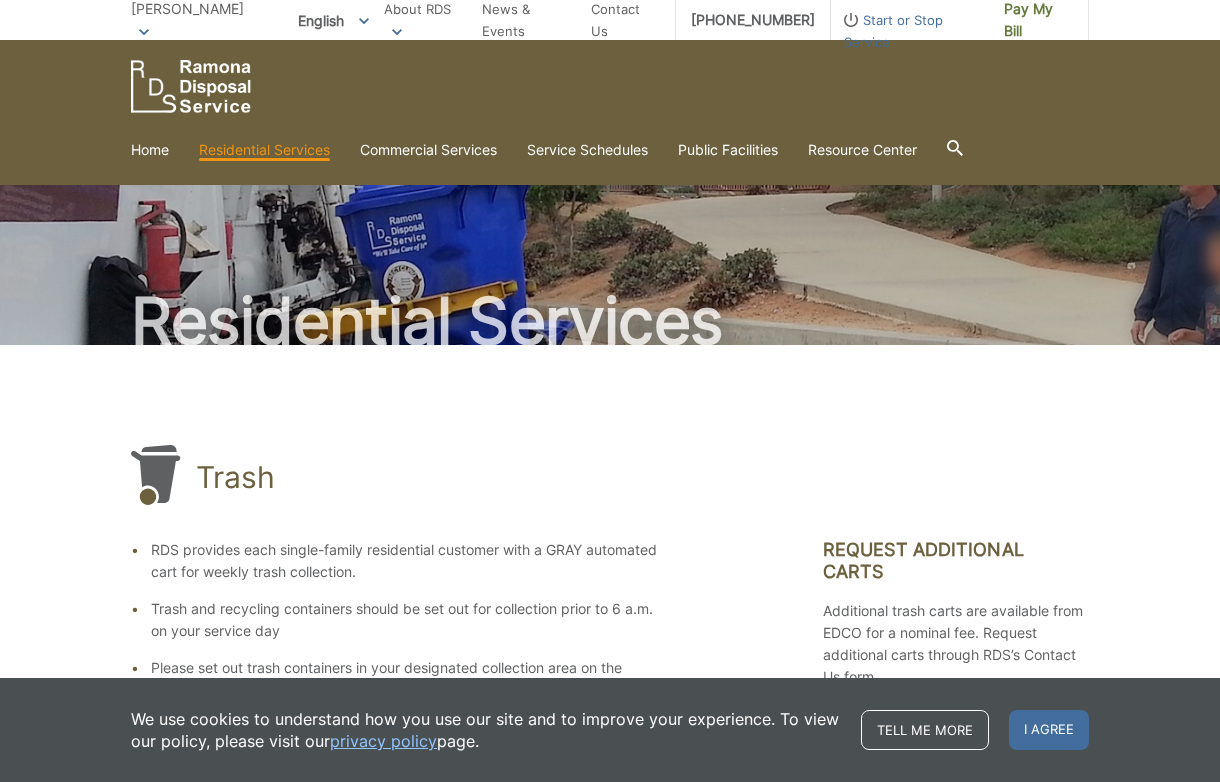 scroll, scrollTop: 0, scrollLeft: 0, axis: both 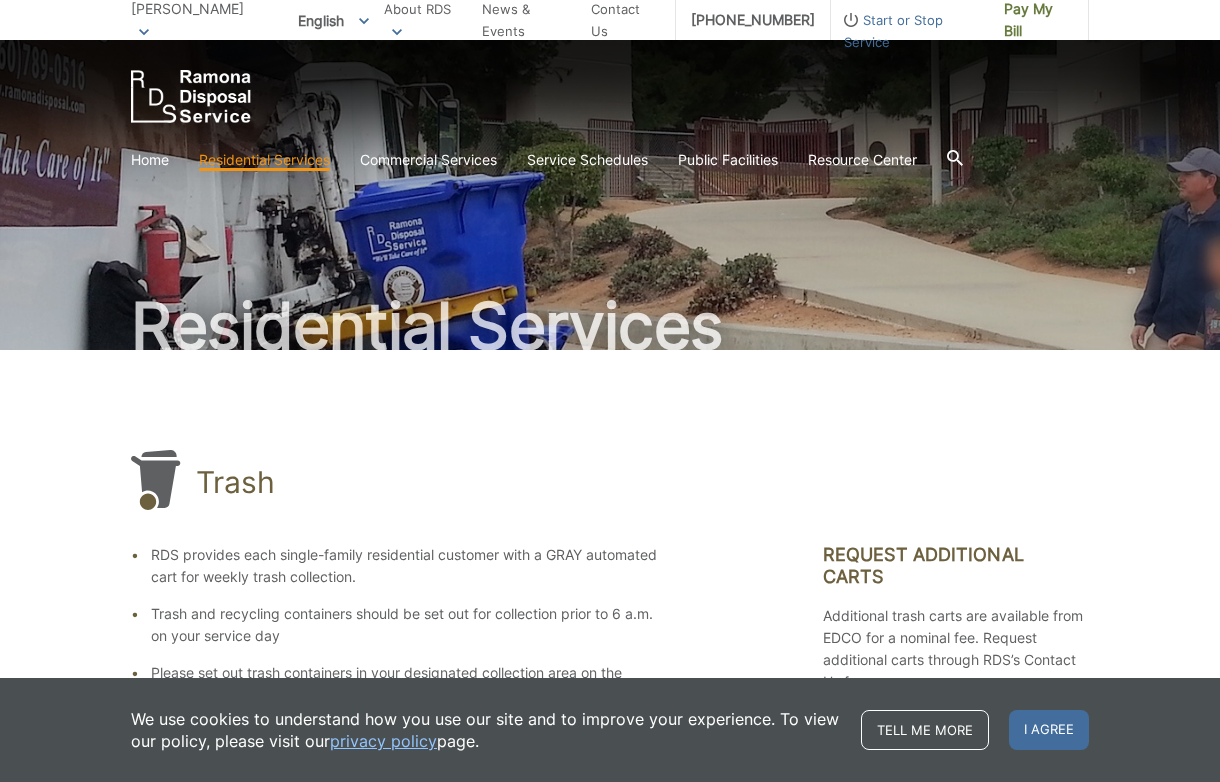 click on "Start or Stop Service" at bounding box center (910, 31) 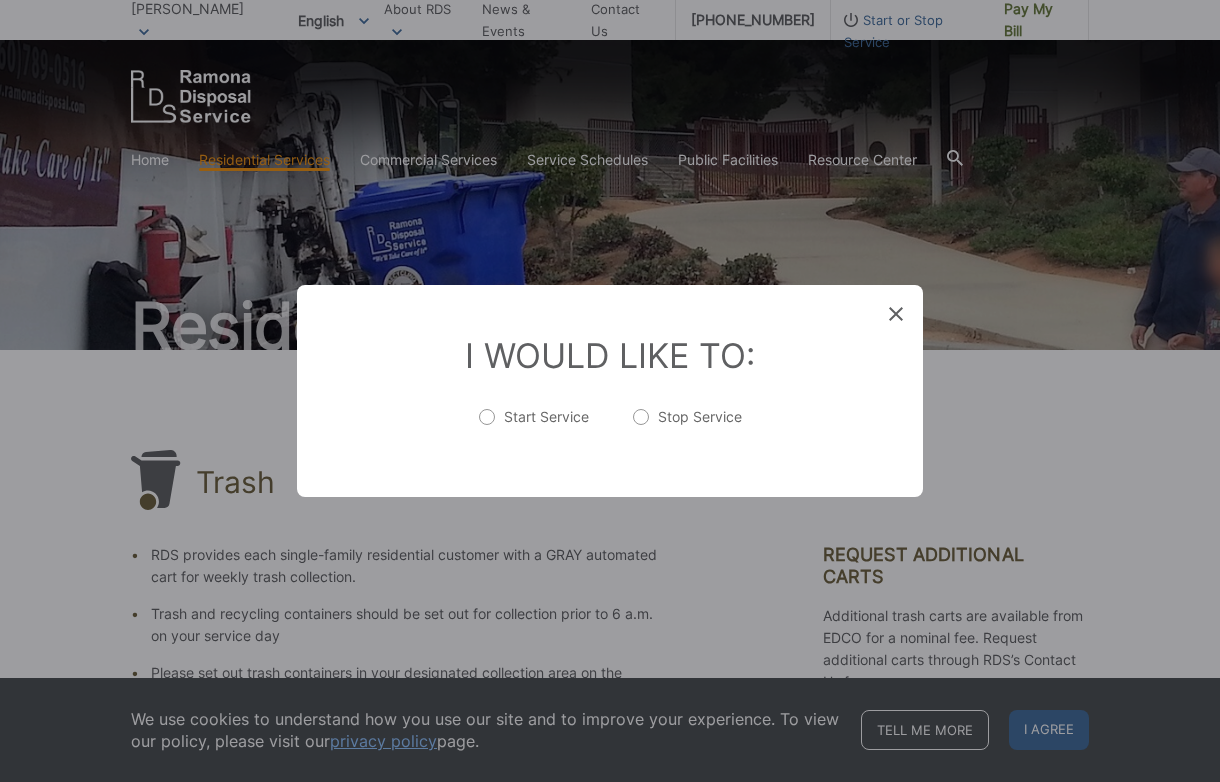 click on "Start Service" at bounding box center [534, 427] 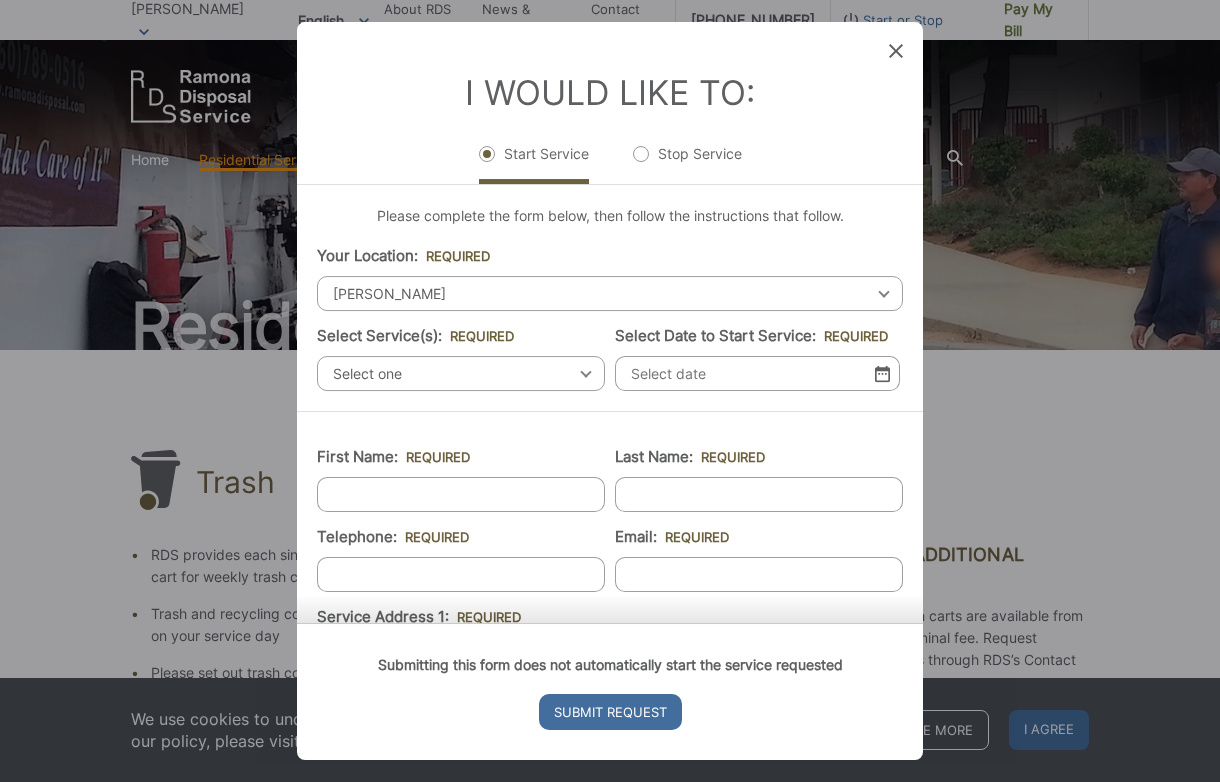 click on "[PERSON_NAME]" at bounding box center (610, 293) 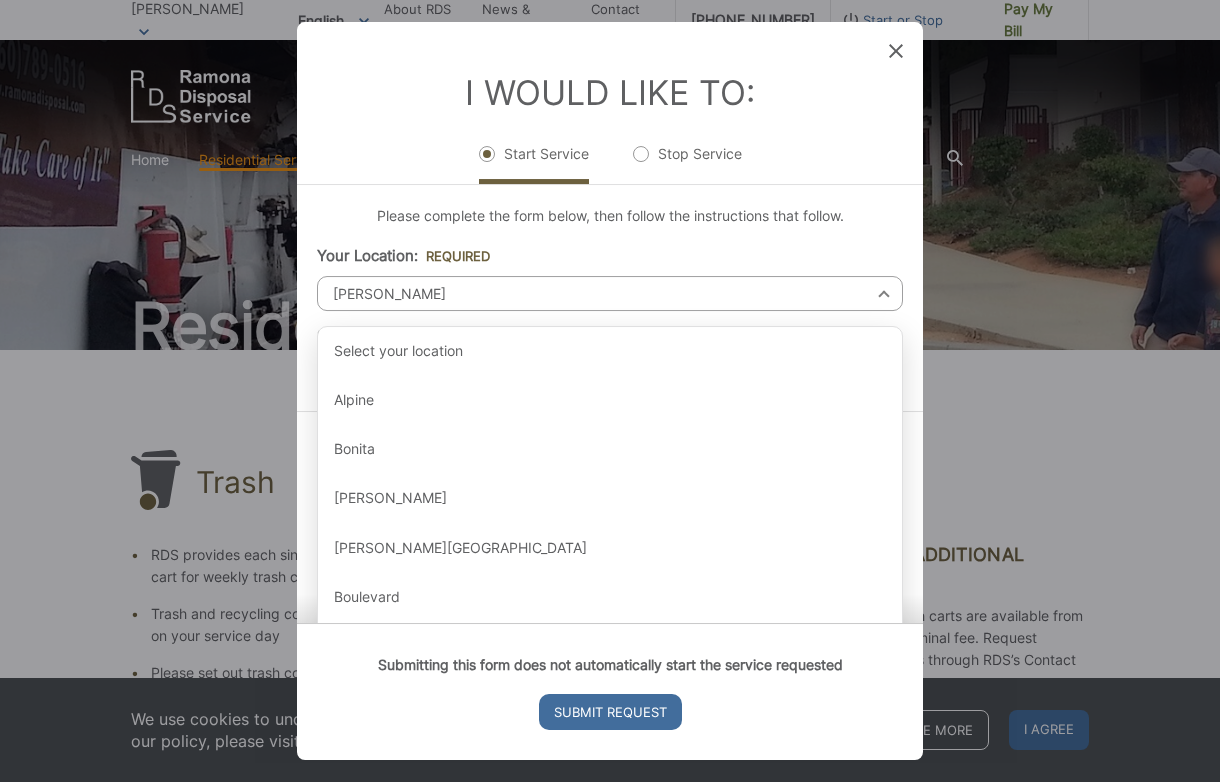 click on "Start Service
Stop Service" at bounding box center (610, 163) 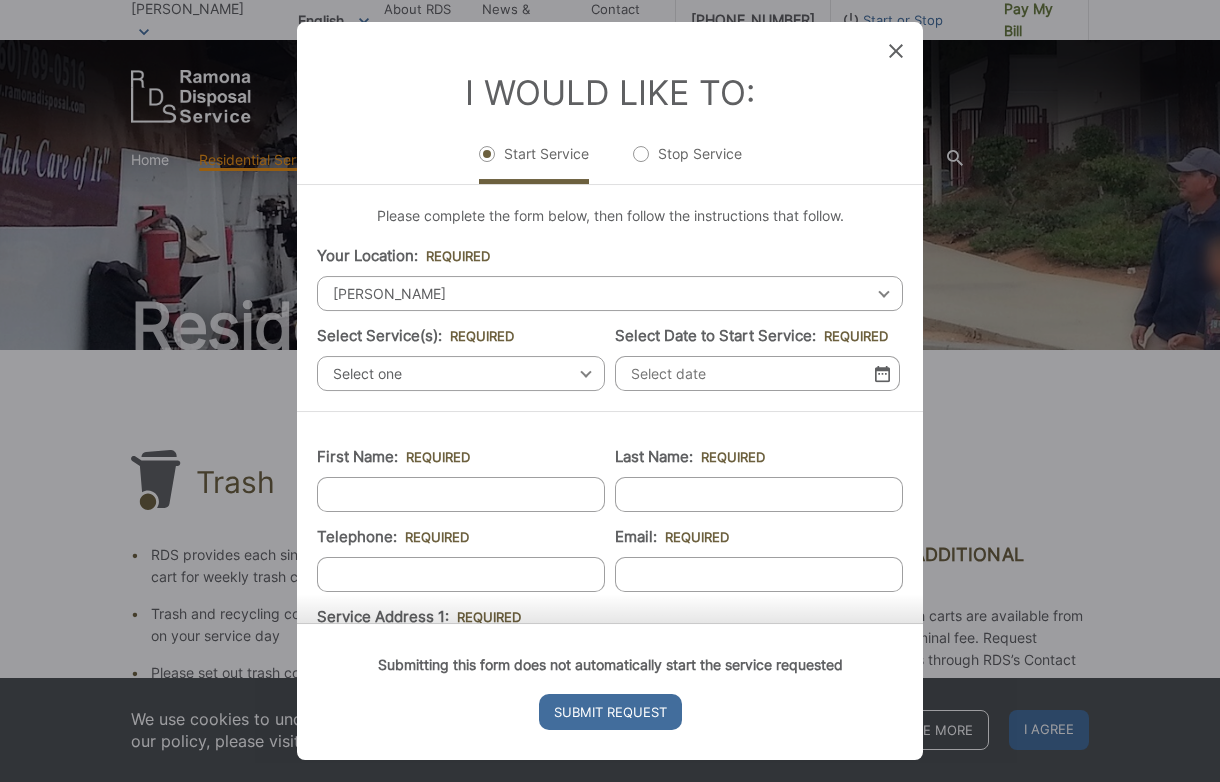 click on "Select one" at bounding box center (461, 373) 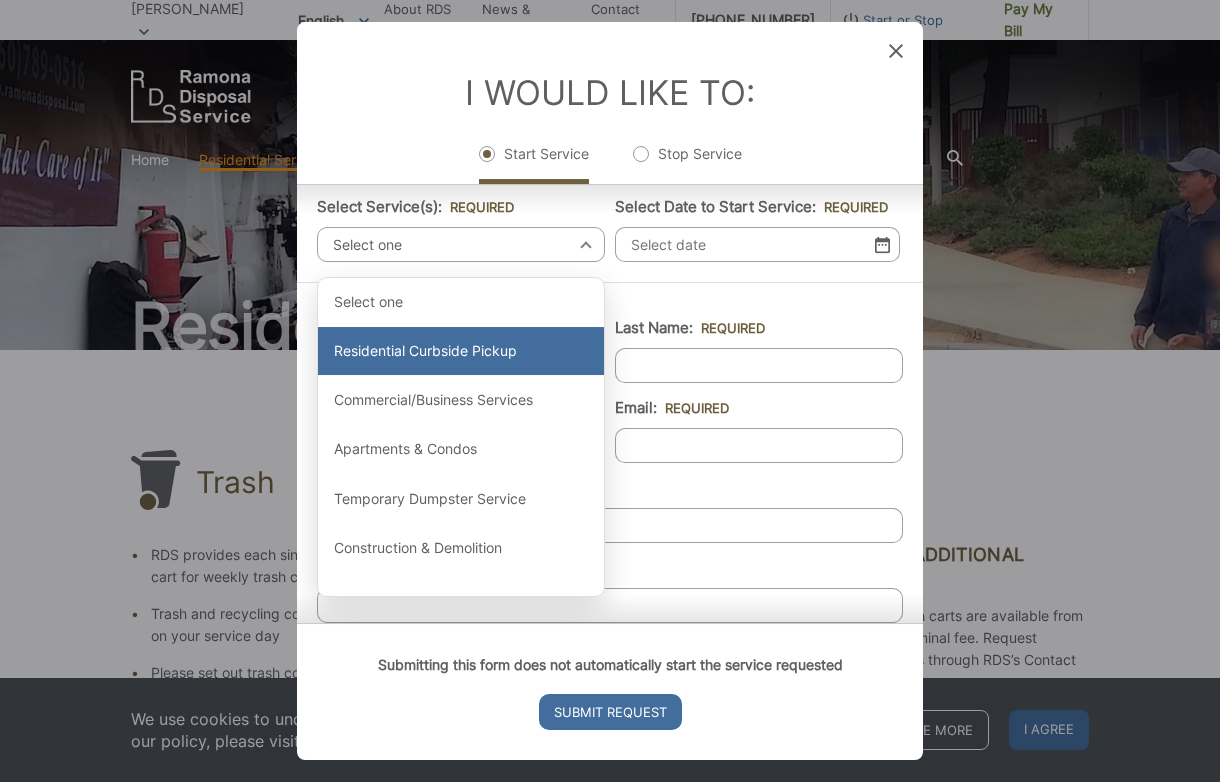 scroll, scrollTop: 135, scrollLeft: 0, axis: vertical 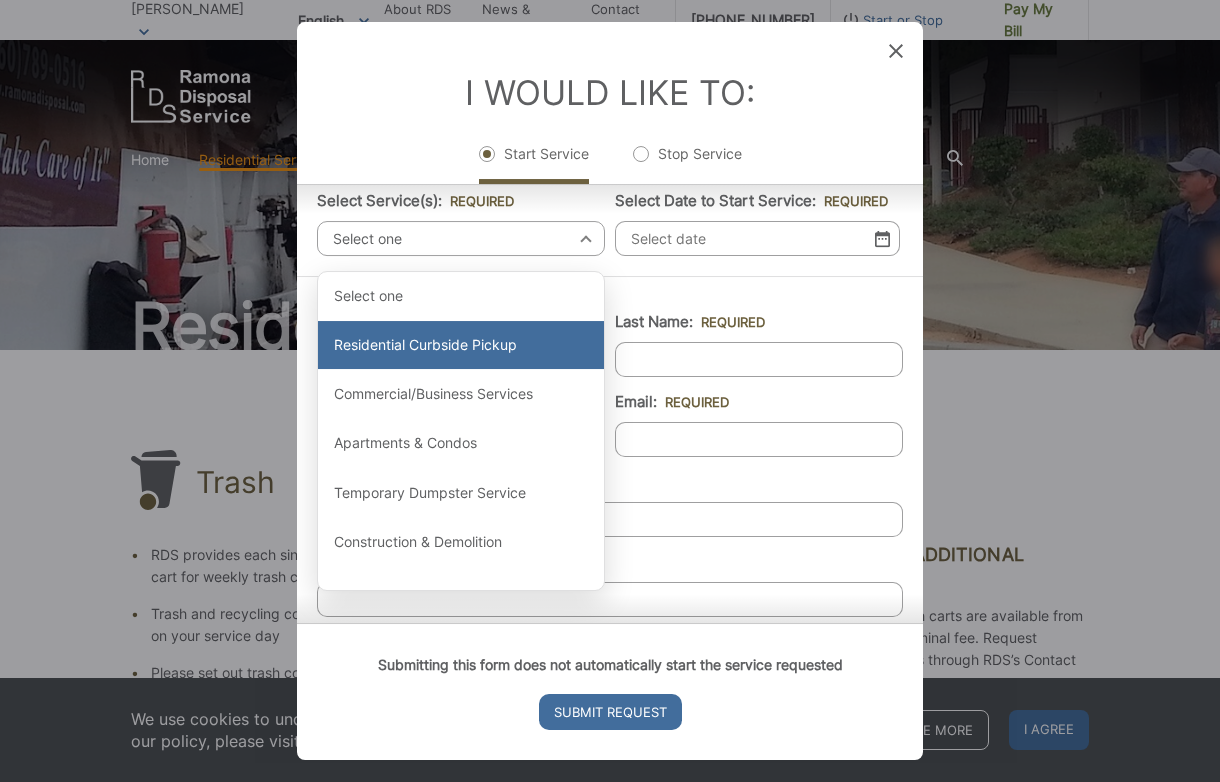 click on "Residential Curbside Pickup" at bounding box center (461, 345) 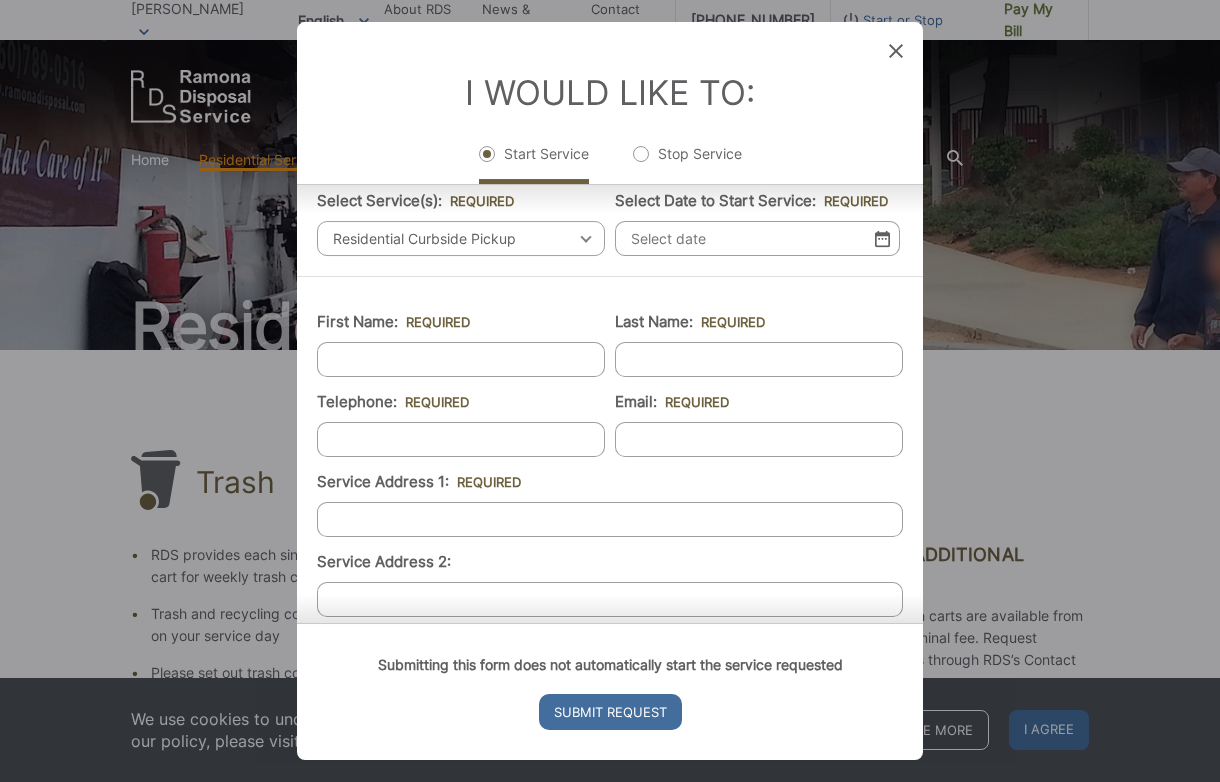 click at bounding box center [882, 238] 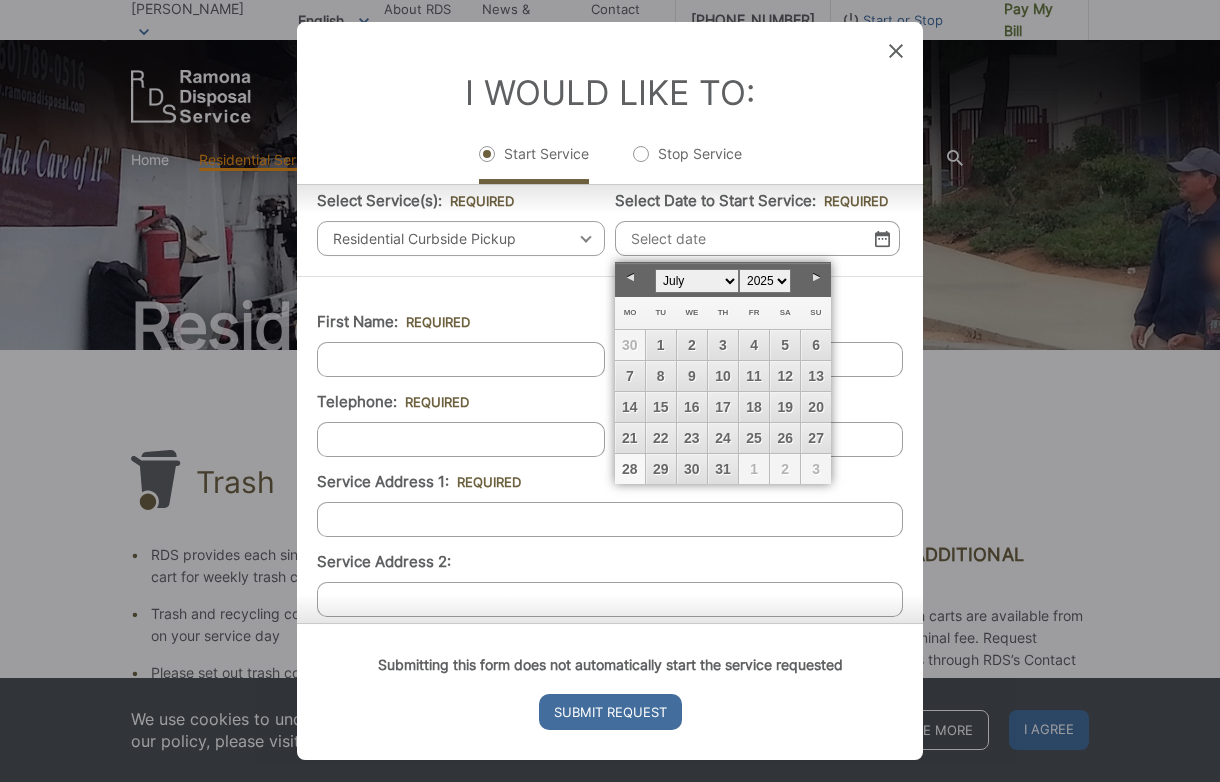click on "28" at bounding box center (630, 469) 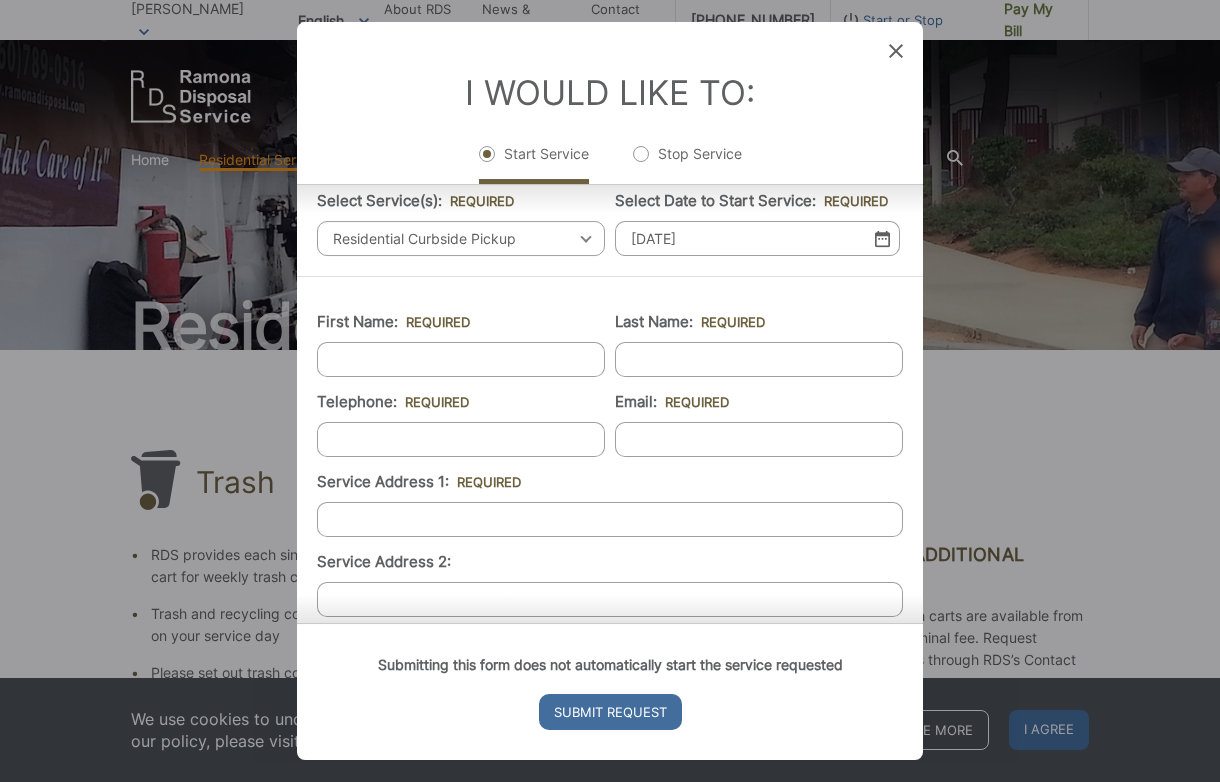 click on "First Name: * Last Name: * Telephone: * Email: *
Service Address 1: * Service Address 2: City: * Zip Code: * Billing Address: * Forwarding Address: * City: * Zip Code: * State: * Comments:" at bounding box center (610, 652) 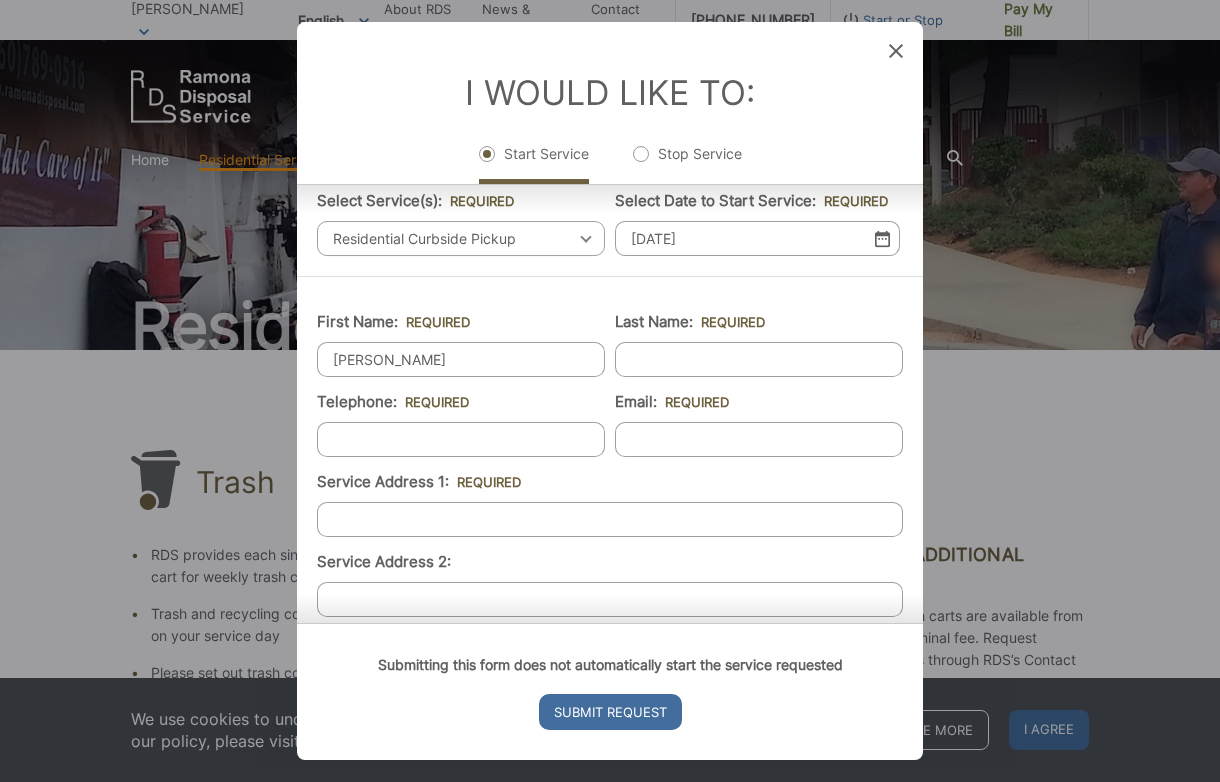 type on "Young" 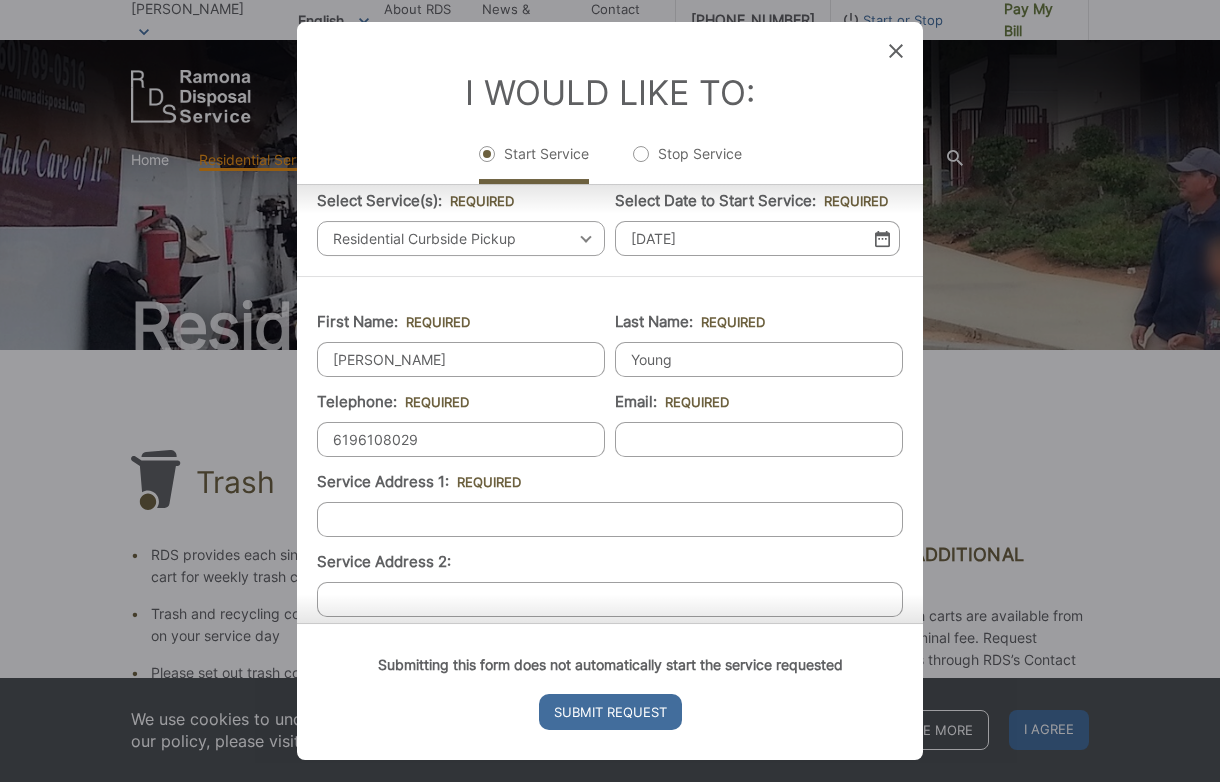 type on "jessicaryoung97@gmail.com" 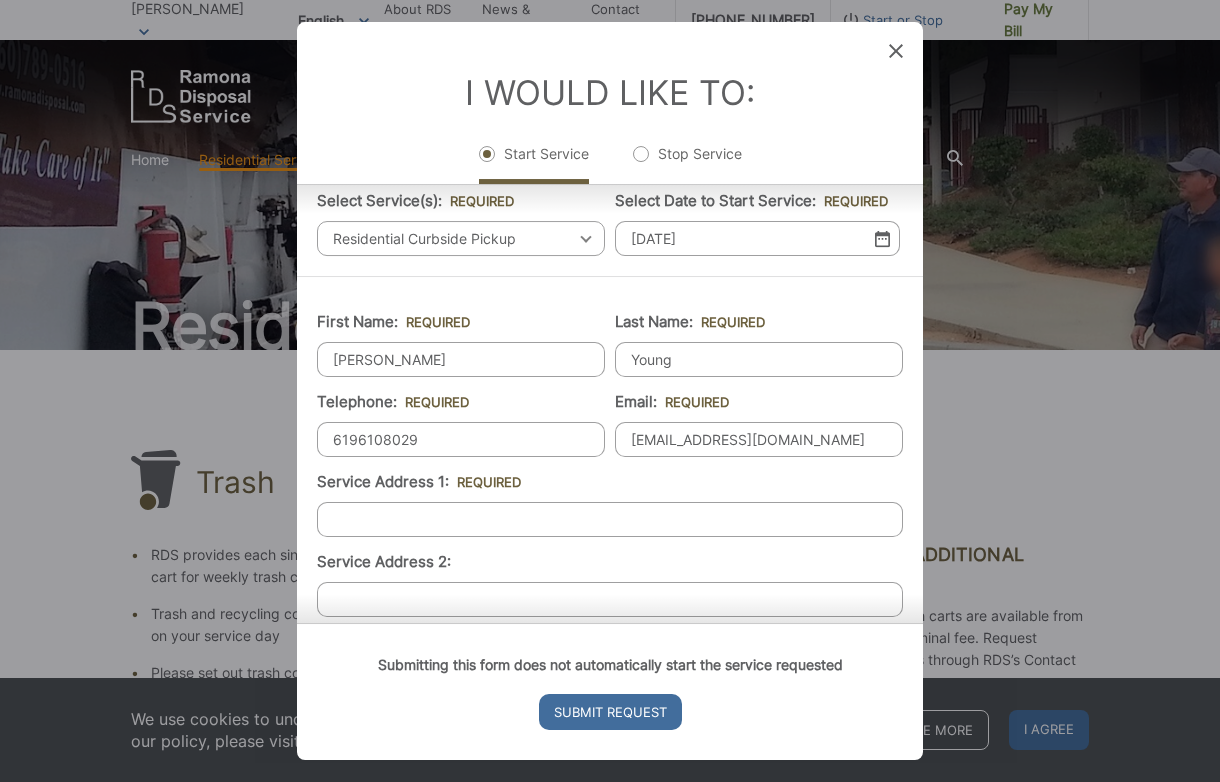 type on "10845 SANDY HOOK RD" 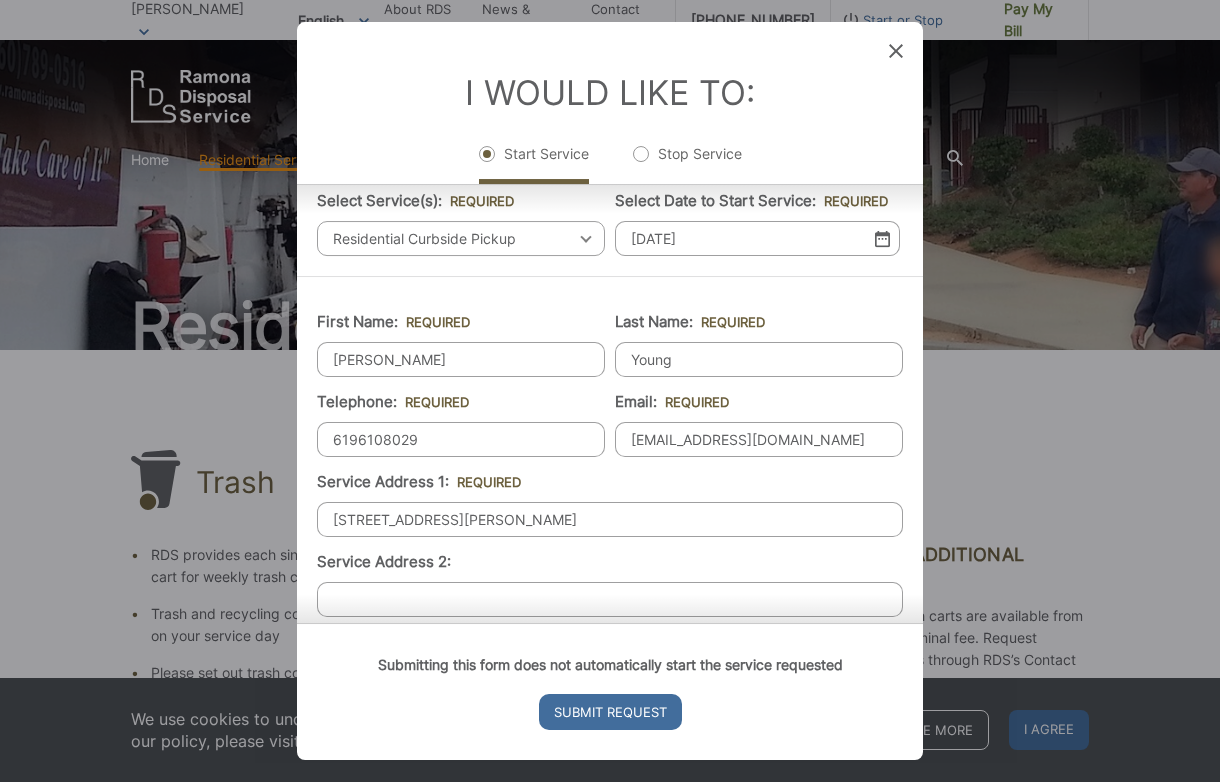 type on "(619) 610-8029" 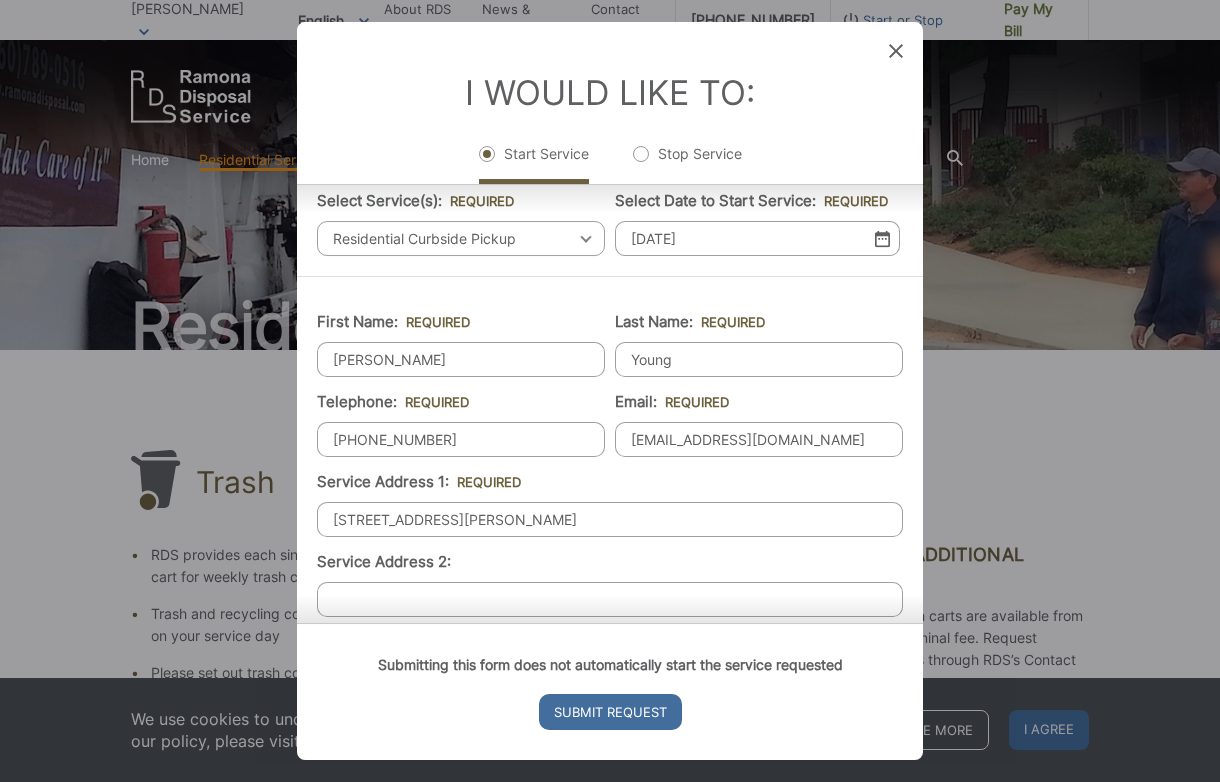 drag, startPoint x: 507, startPoint y: 524, endPoint x: 290, endPoint y: 518, distance: 217.08293 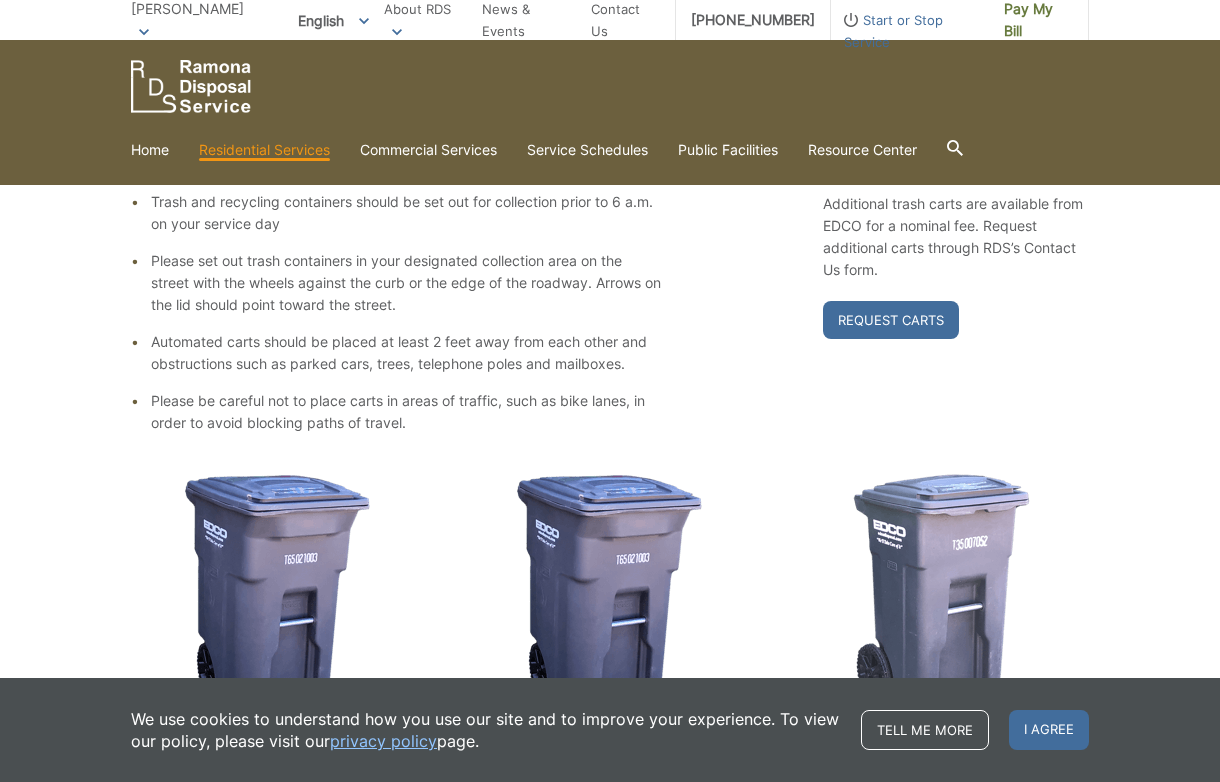 scroll, scrollTop: 0, scrollLeft: 0, axis: both 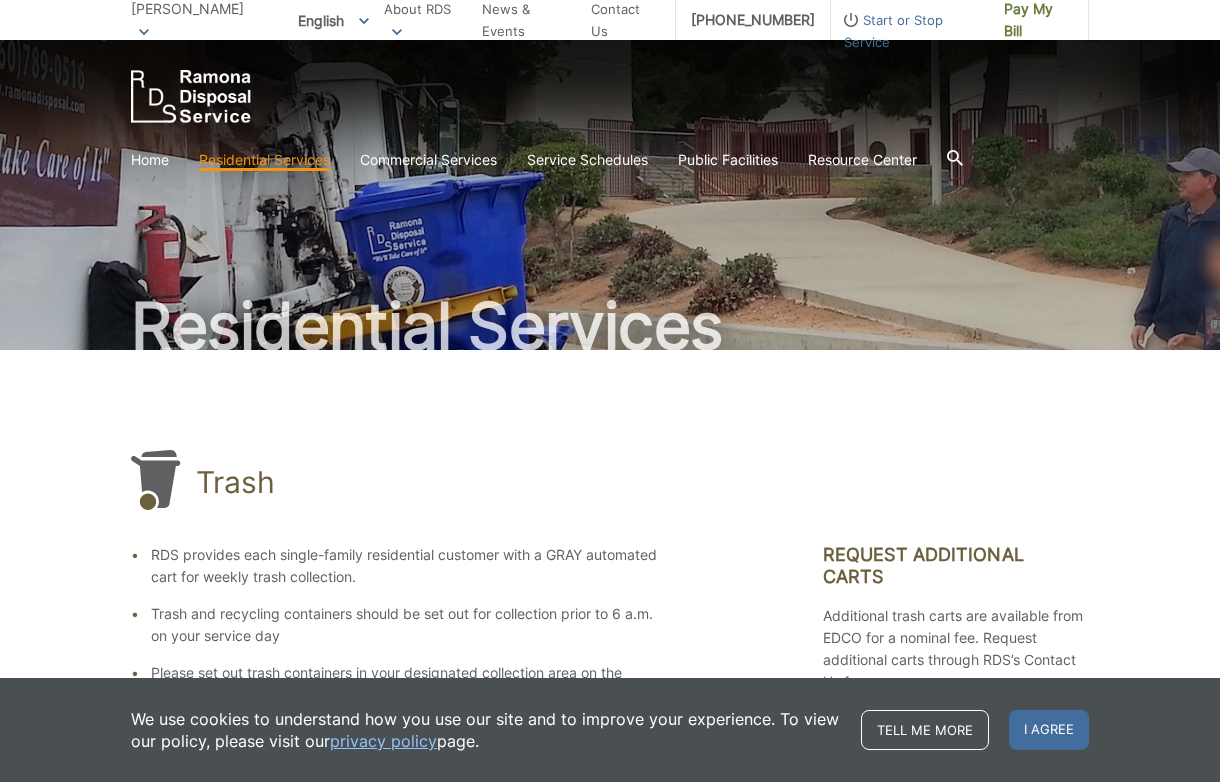 click on "Start or Stop Service" at bounding box center [910, 31] 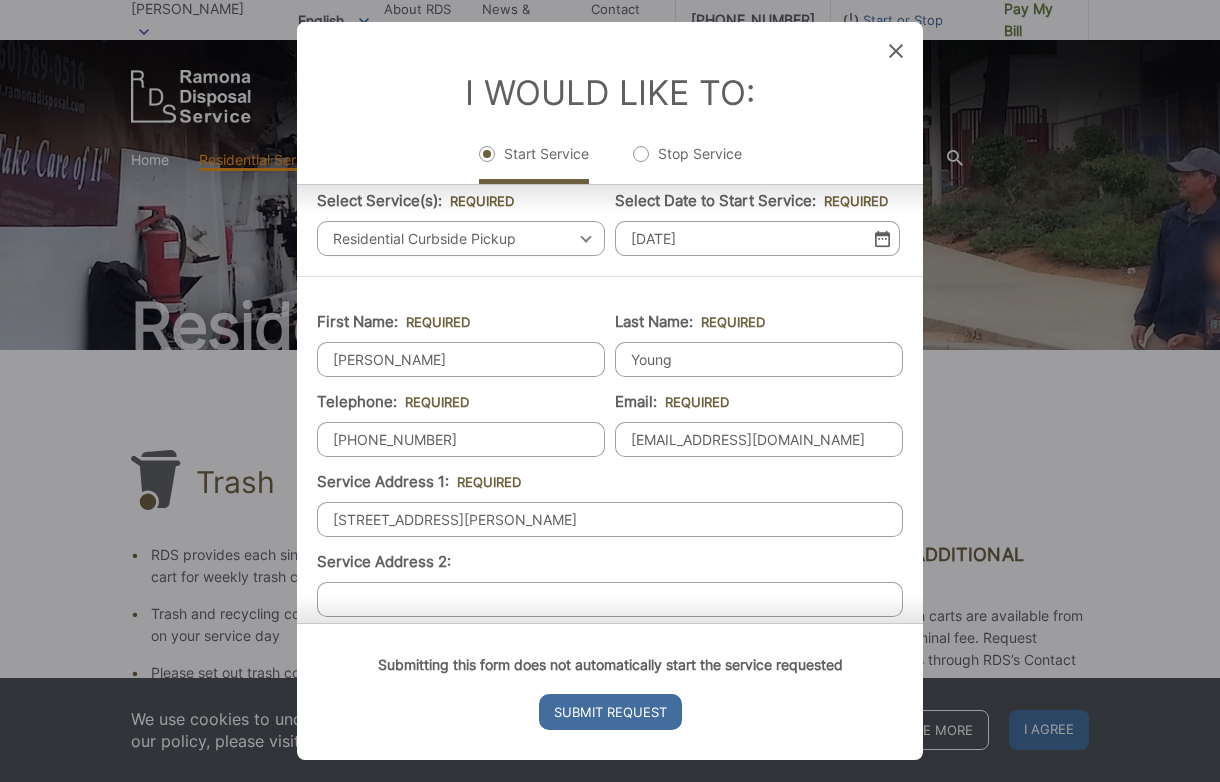 drag, startPoint x: 516, startPoint y: 522, endPoint x: 327, endPoint y: 517, distance: 189.06613 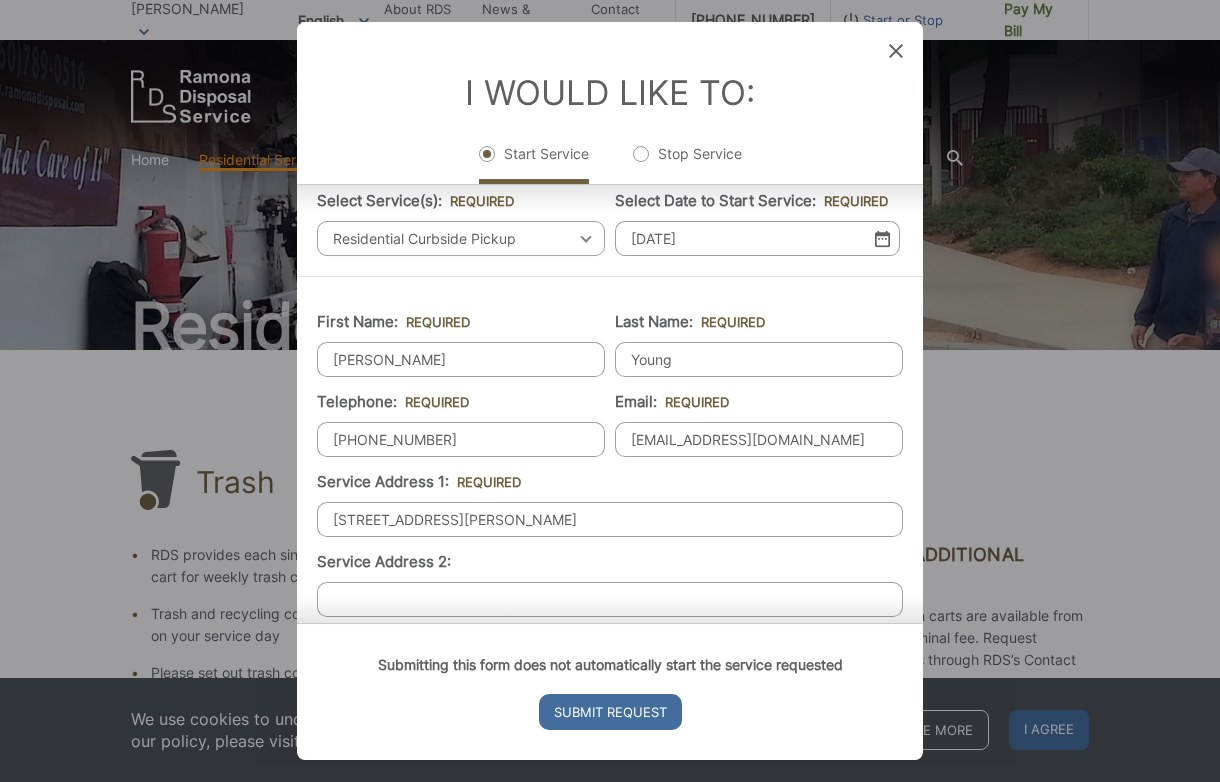 click on "10845 SANDY HOOK RD" at bounding box center (610, 519) 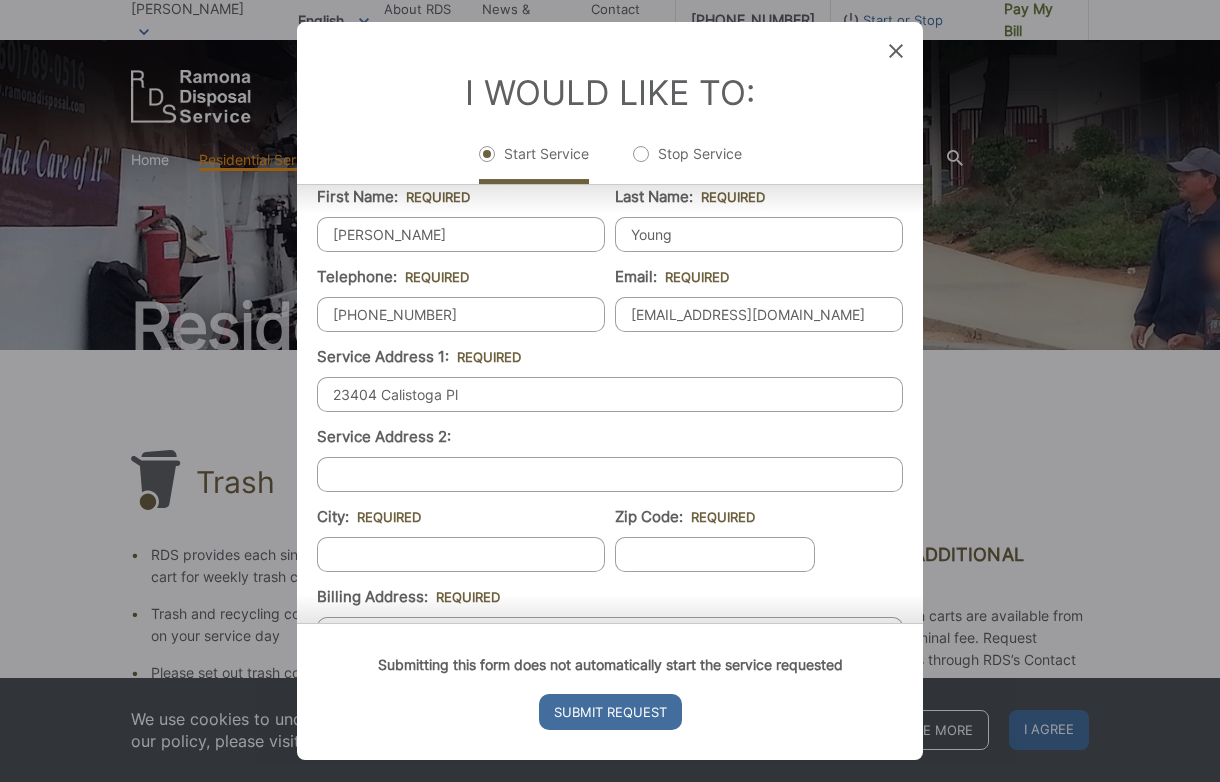 scroll, scrollTop: 303, scrollLeft: 0, axis: vertical 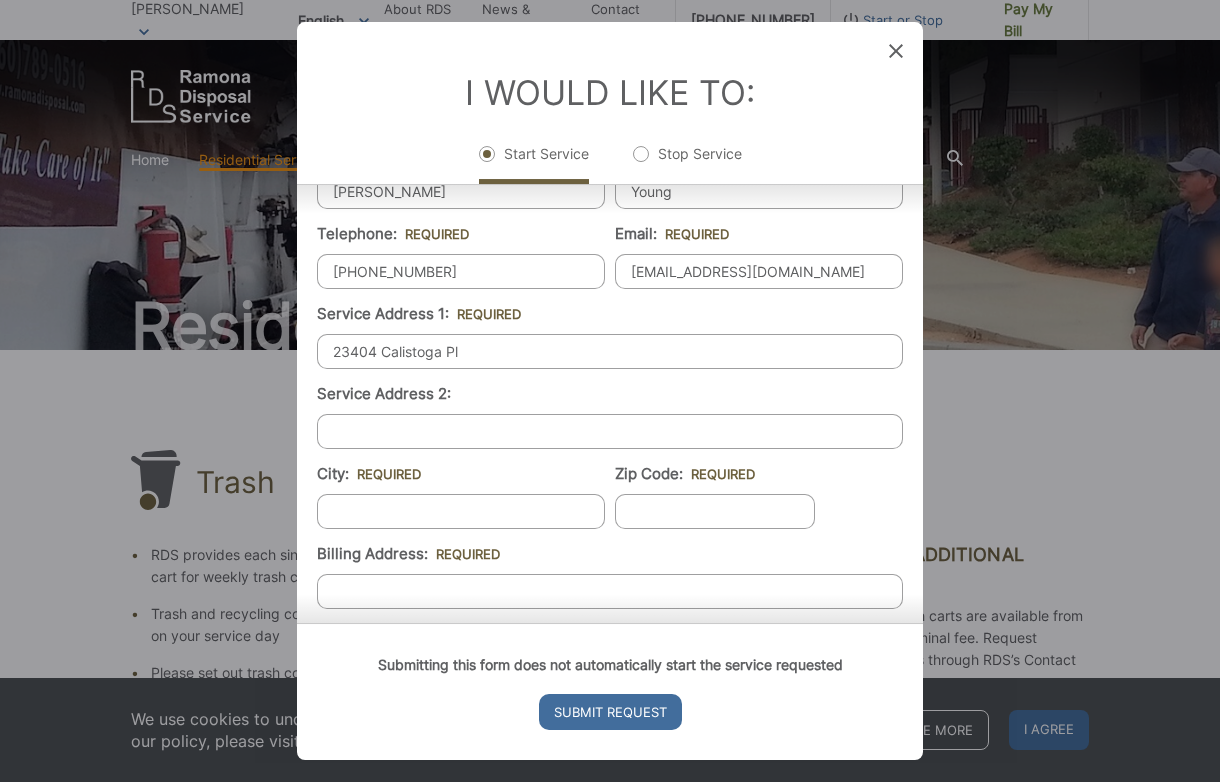 type on "23404 Calistoga Pl" 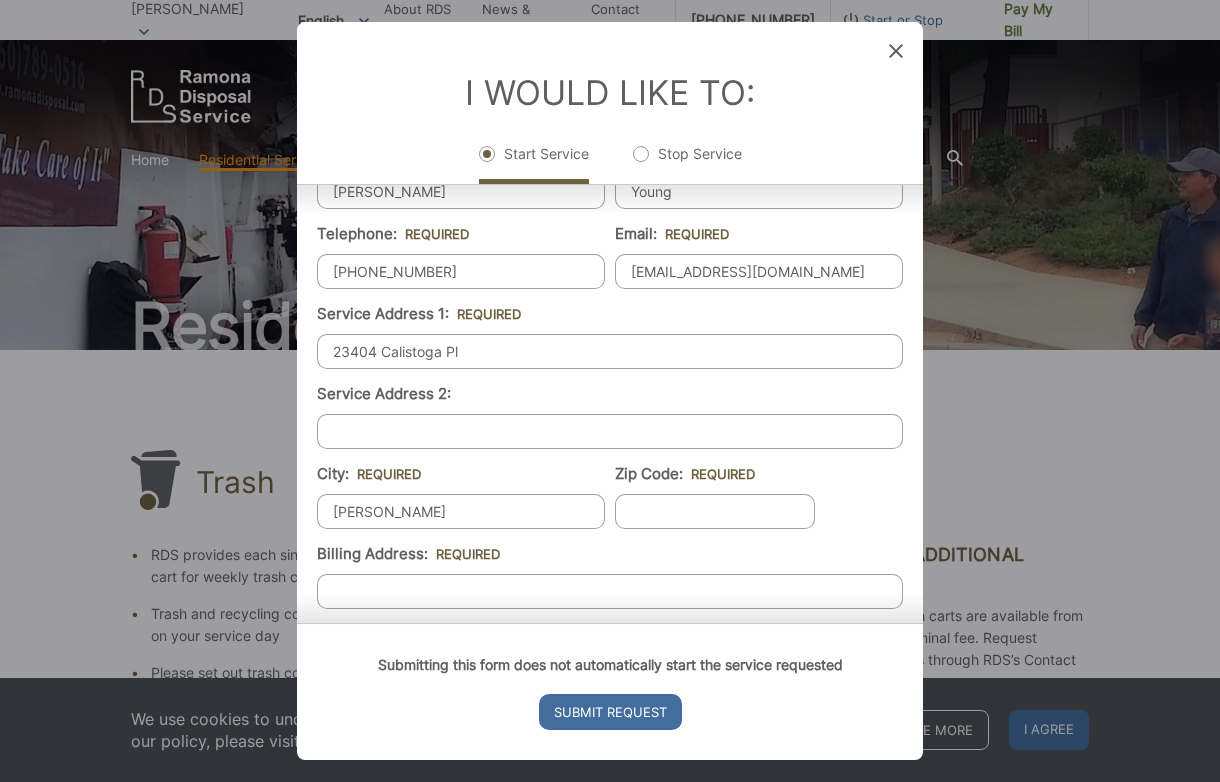 type on "[PERSON_NAME]" 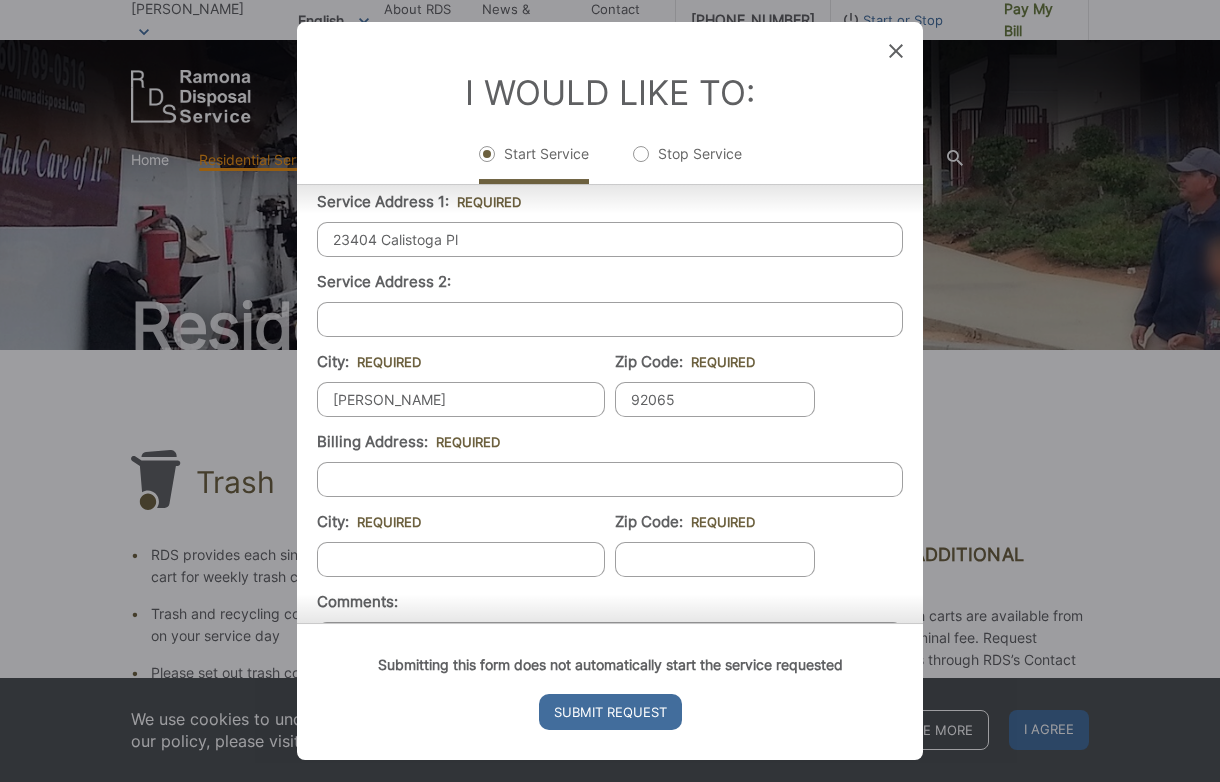 scroll, scrollTop: 416, scrollLeft: 0, axis: vertical 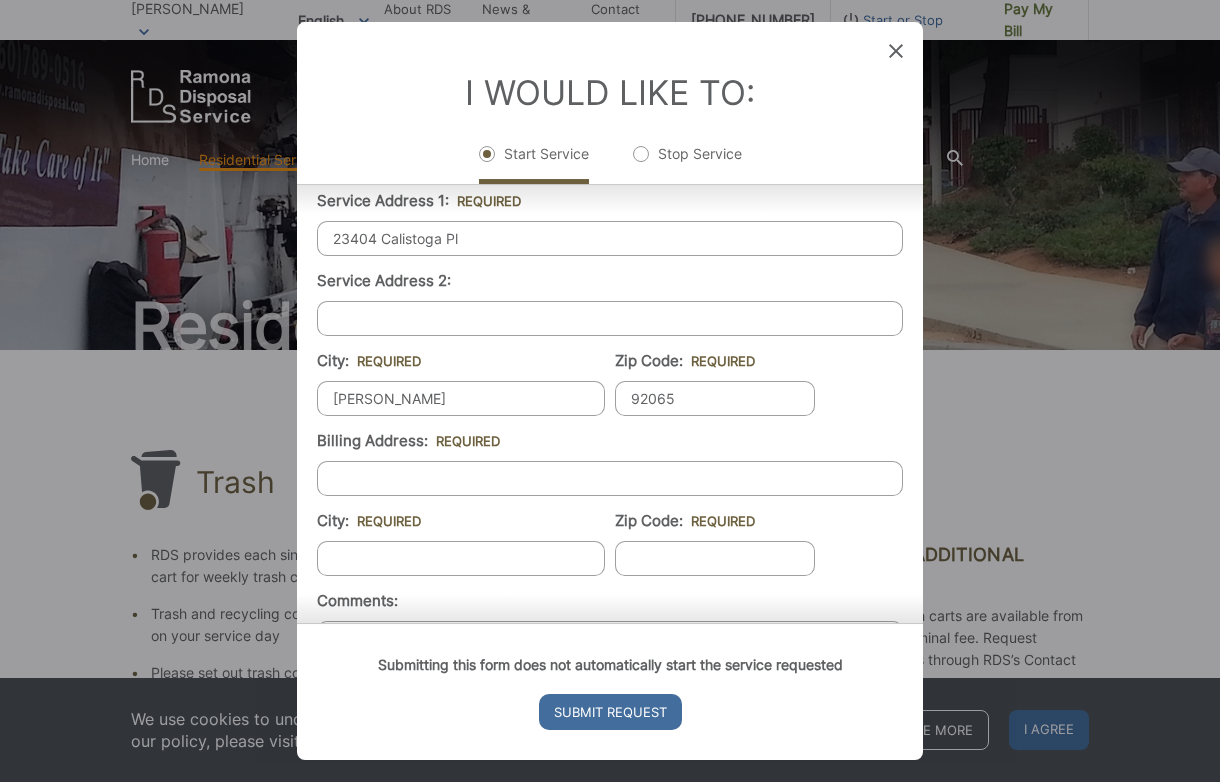 type on "92065" 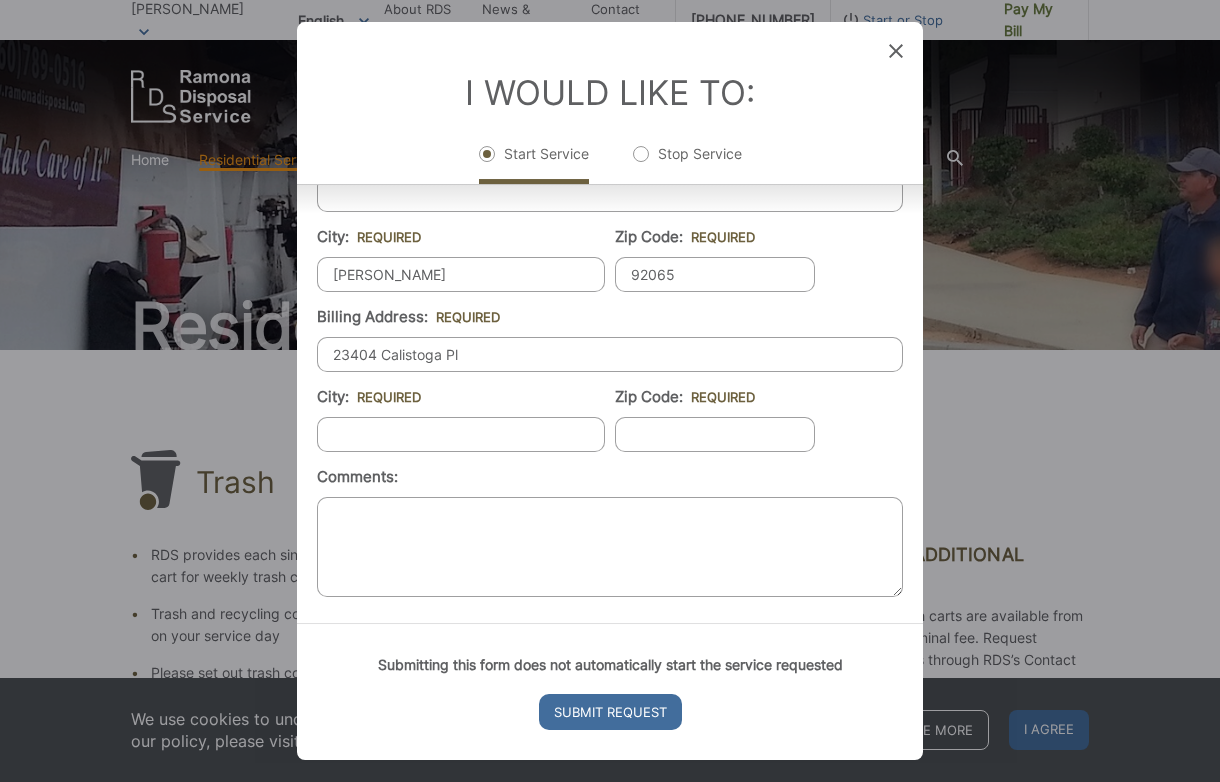 scroll, scrollTop: 543, scrollLeft: 0, axis: vertical 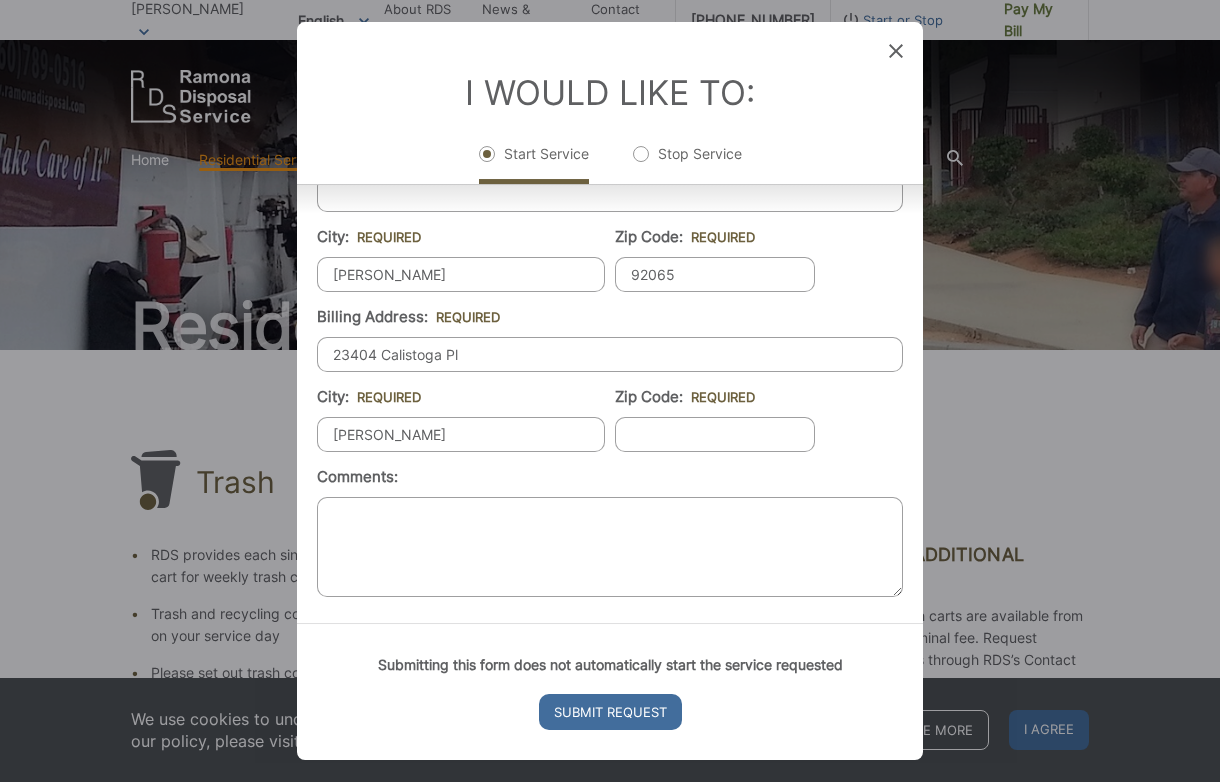type on "[PERSON_NAME]" 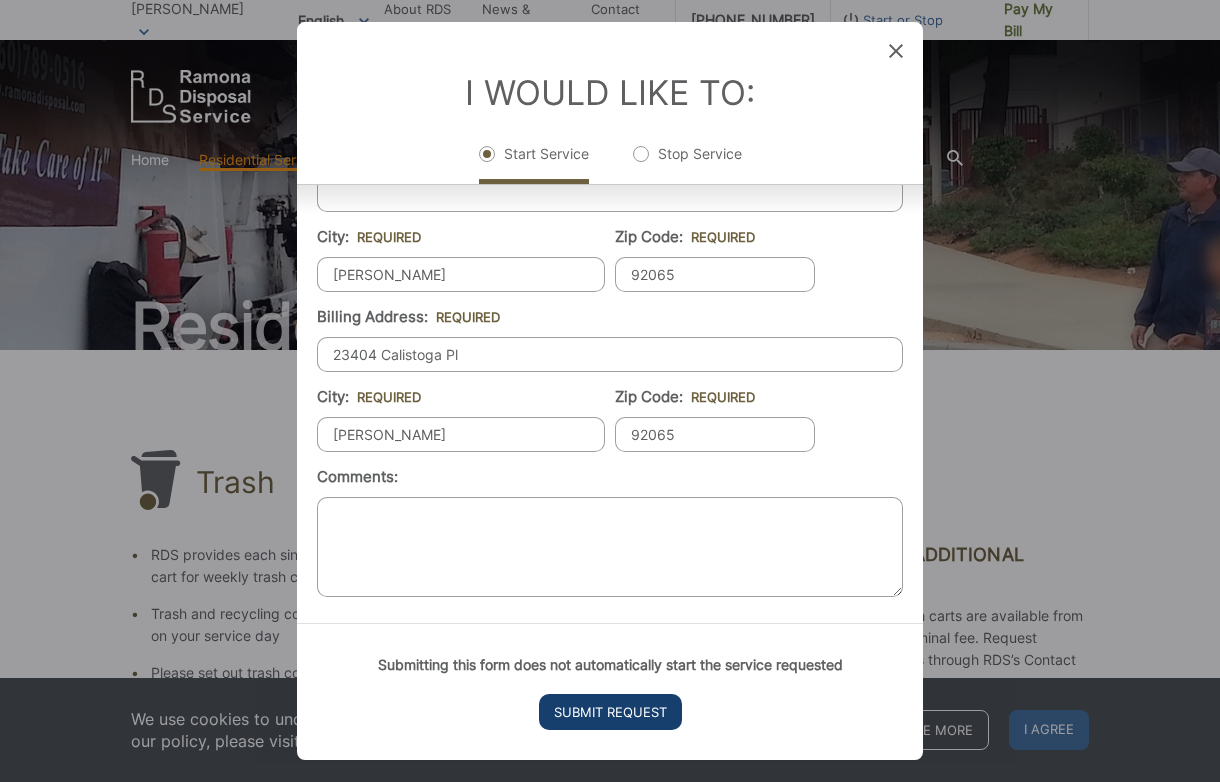 type on "92065" 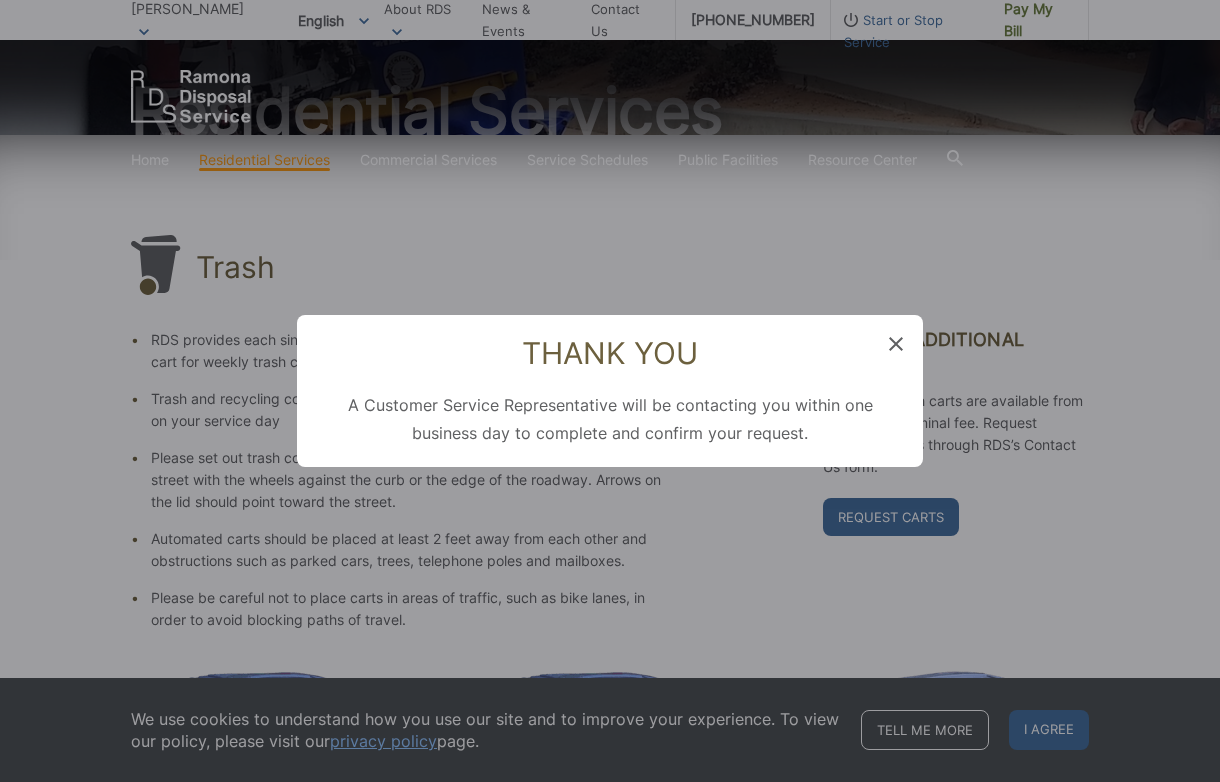 click 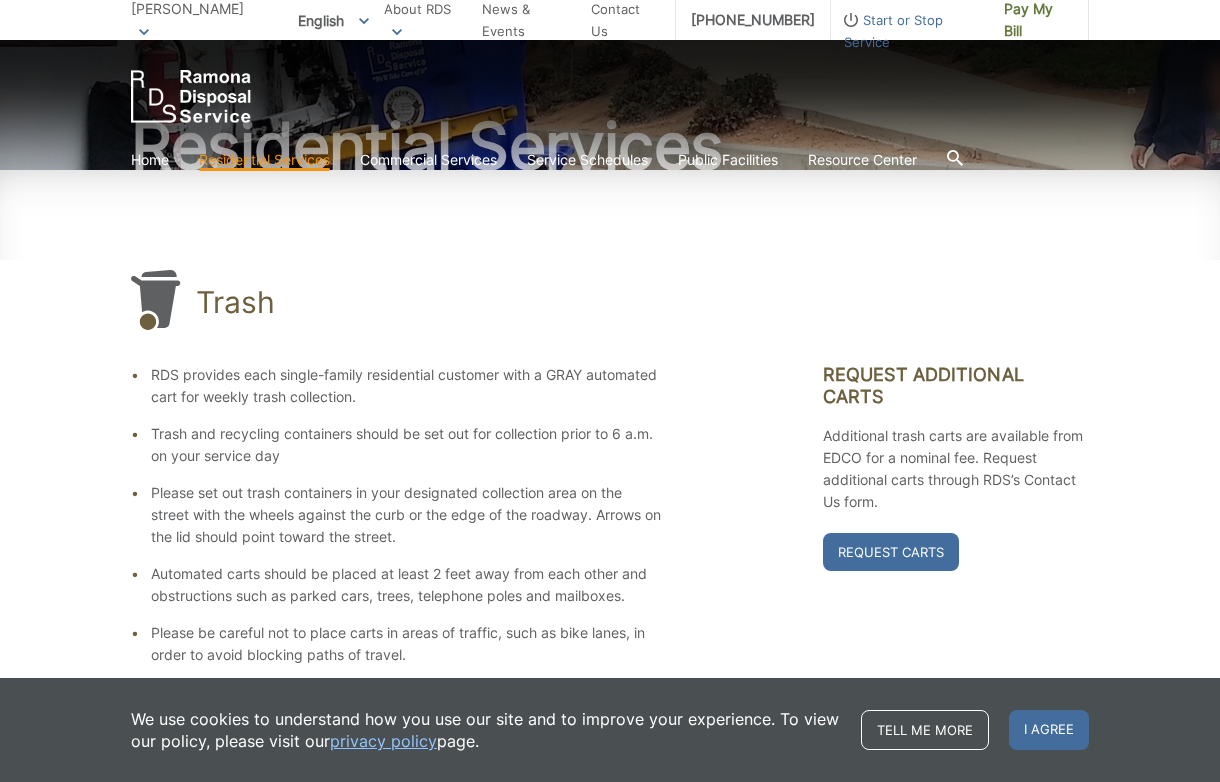 scroll, scrollTop: 0, scrollLeft: 0, axis: both 